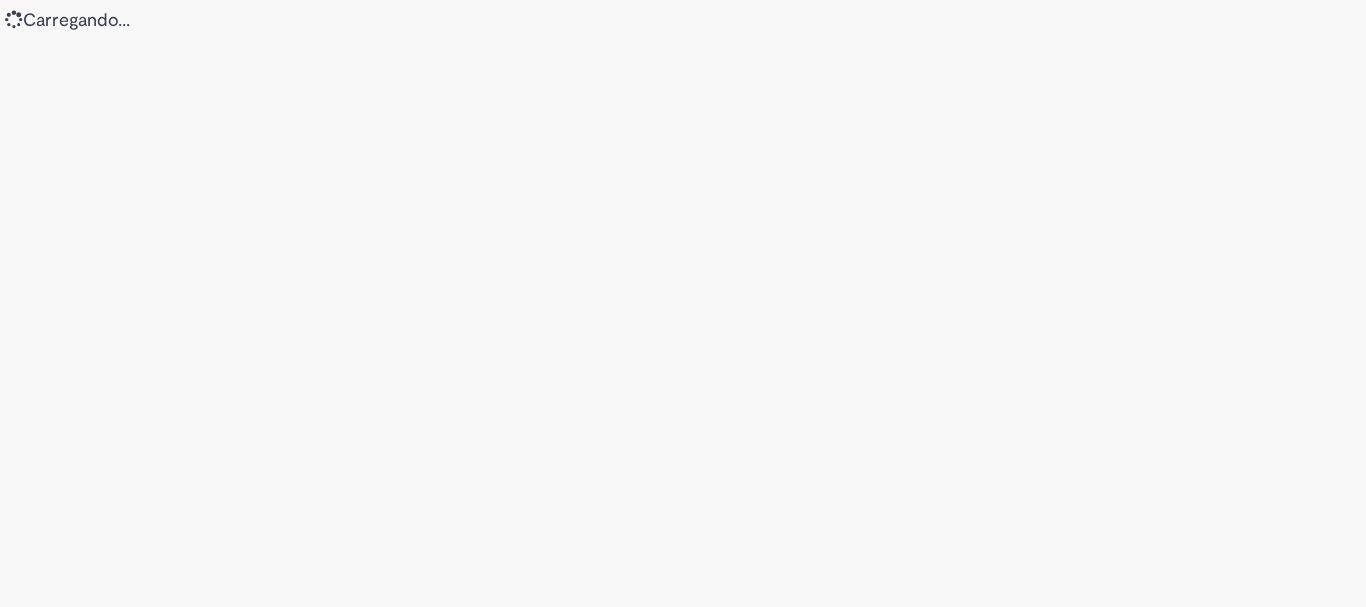 scroll, scrollTop: 0, scrollLeft: 0, axis: both 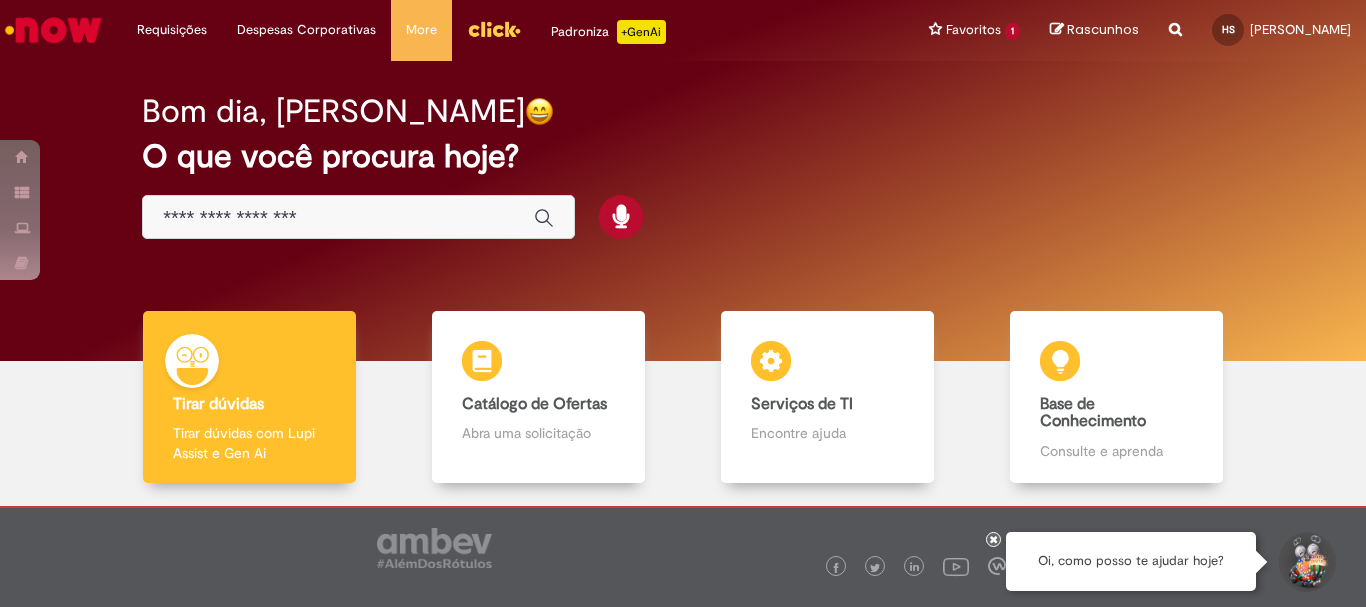 click at bounding box center [338, 218] 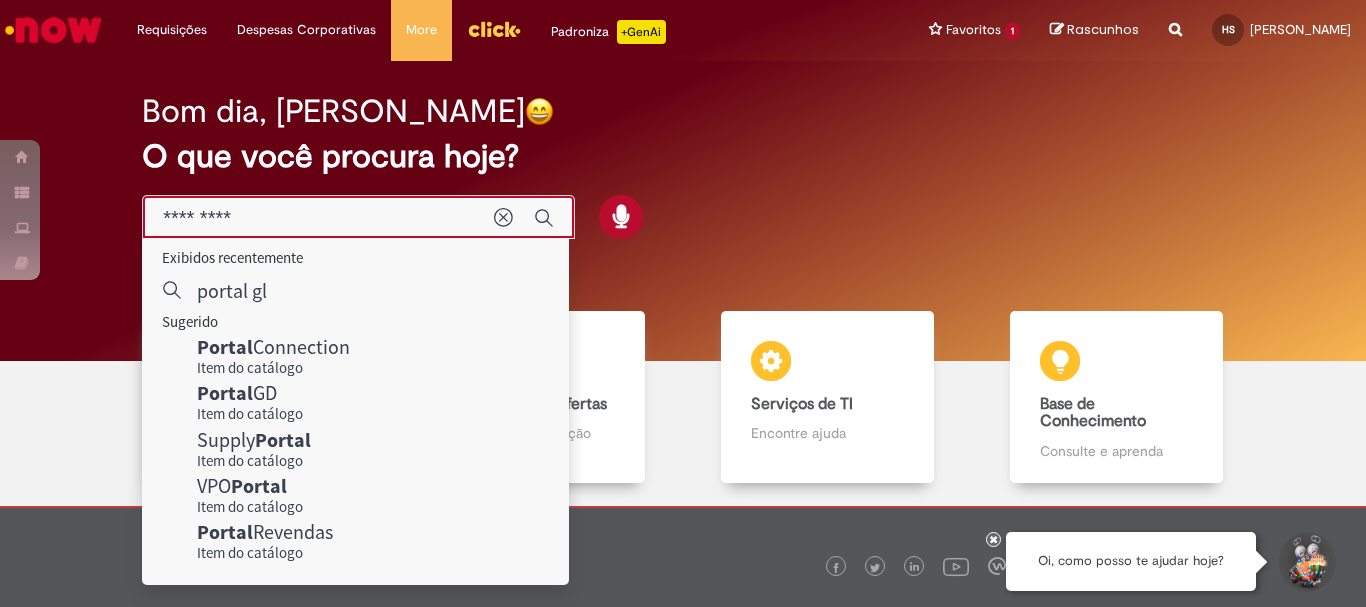 type on "**********" 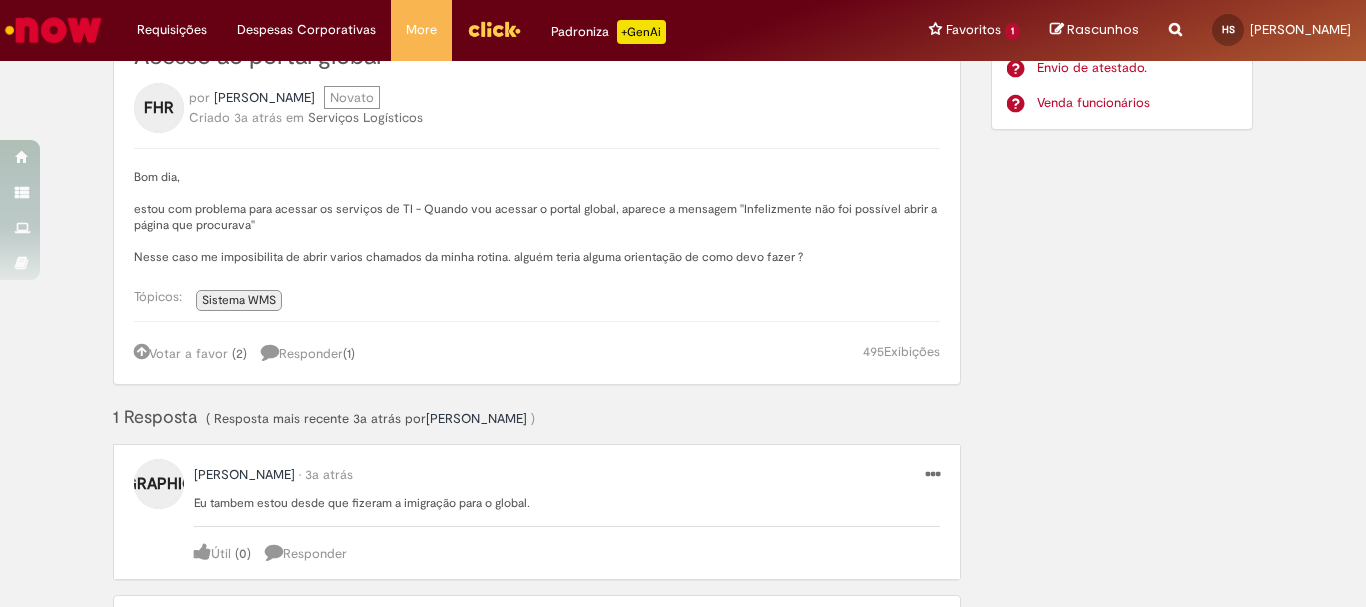 scroll, scrollTop: 0, scrollLeft: 0, axis: both 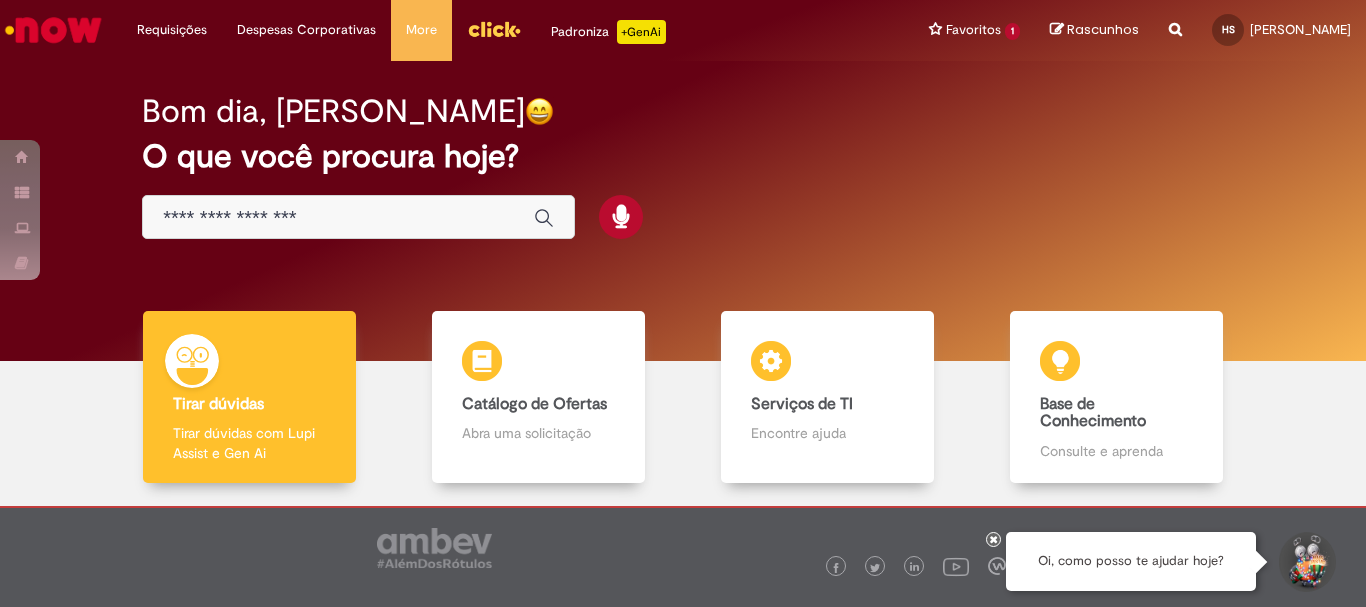 click at bounding box center (338, 218) 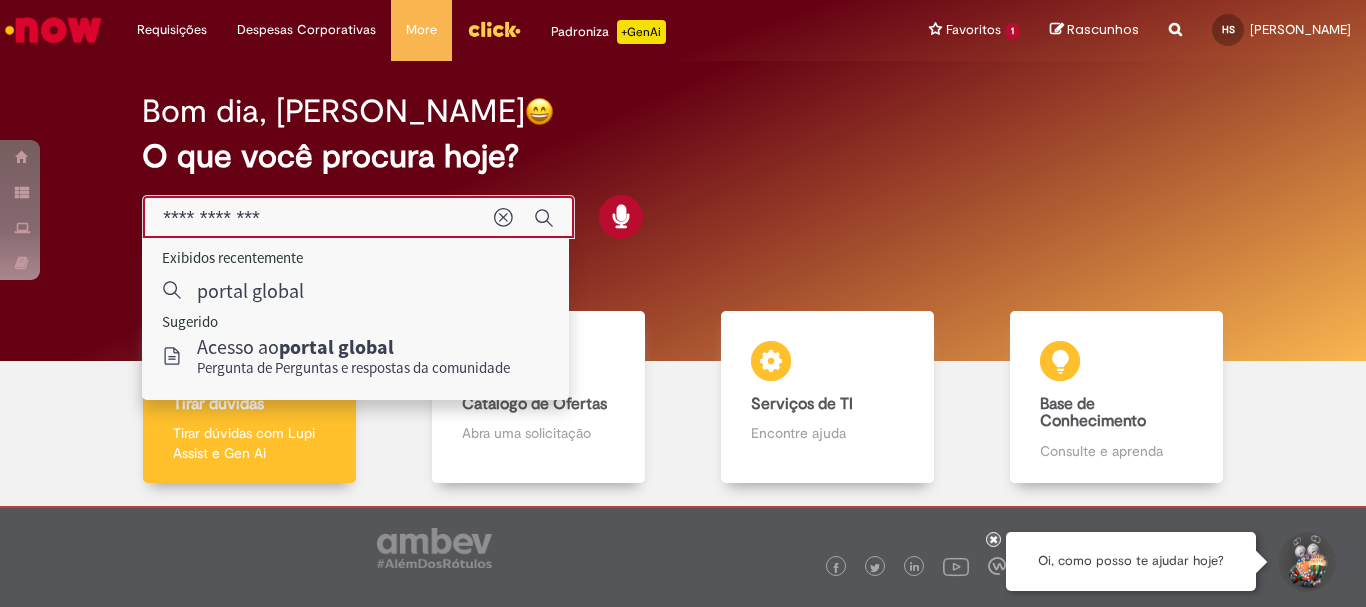 type on "**********" 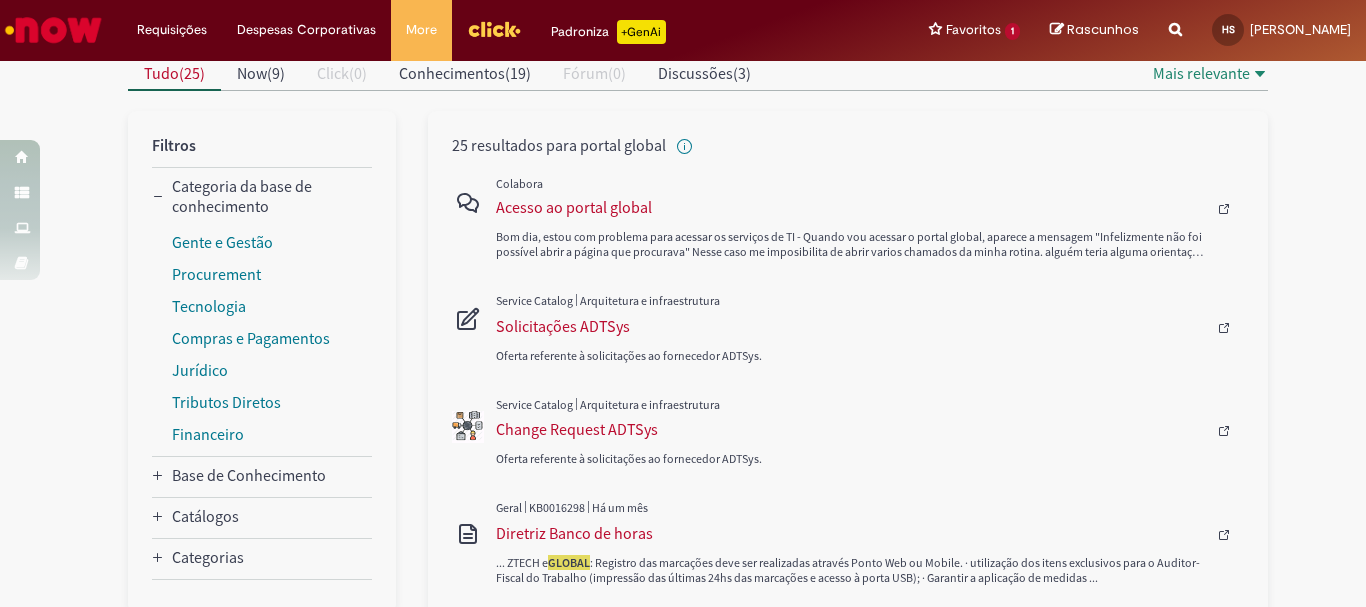 scroll, scrollTop: 0, scrollLeft: 0, axis: both 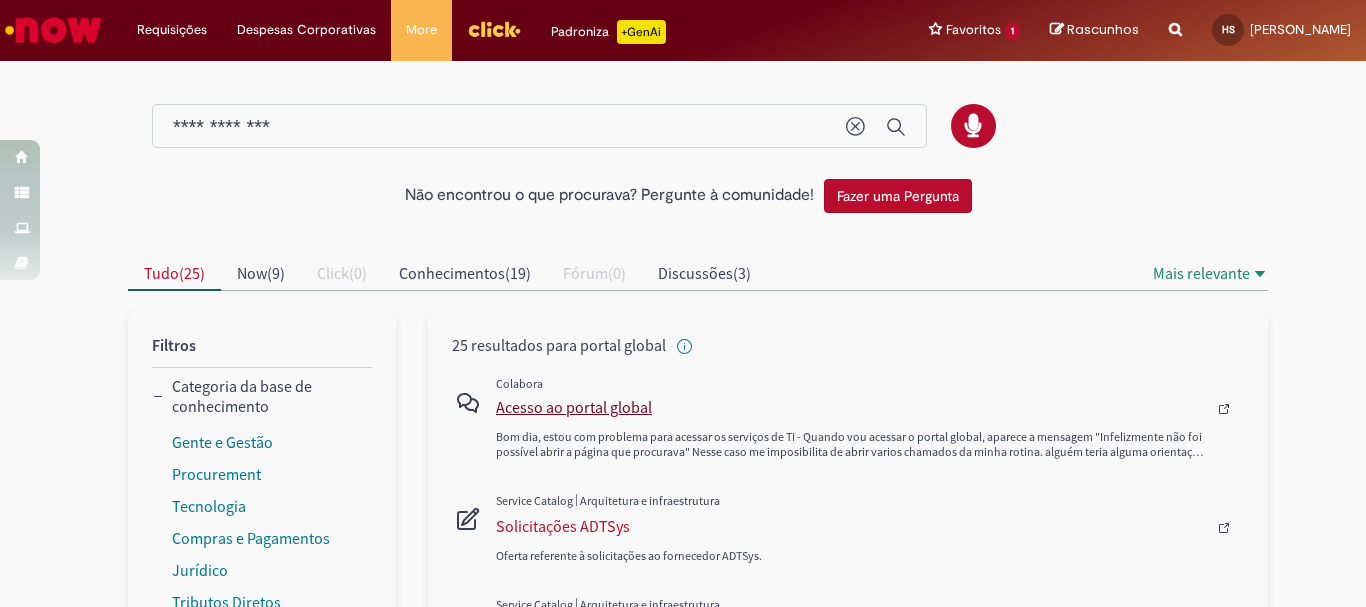 click on "Acesso ao portal global" at bounding box center [851, 407] 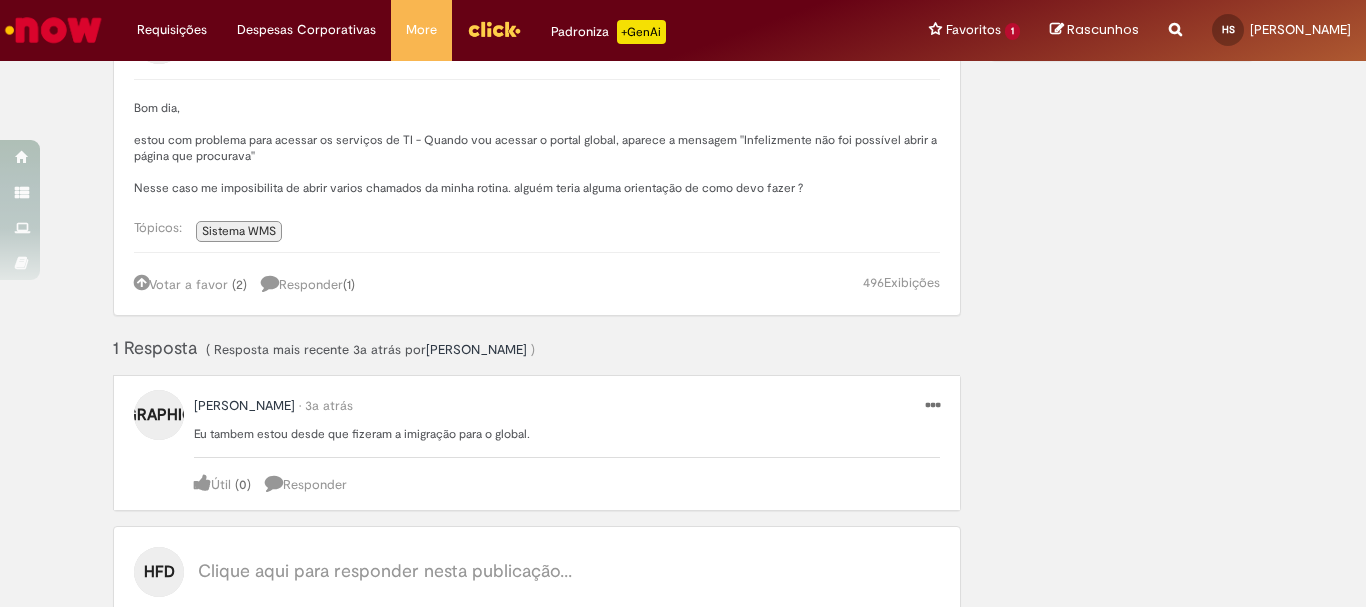 scroll, scrollTop: 231, scrollLeft: 0, axis: vertical 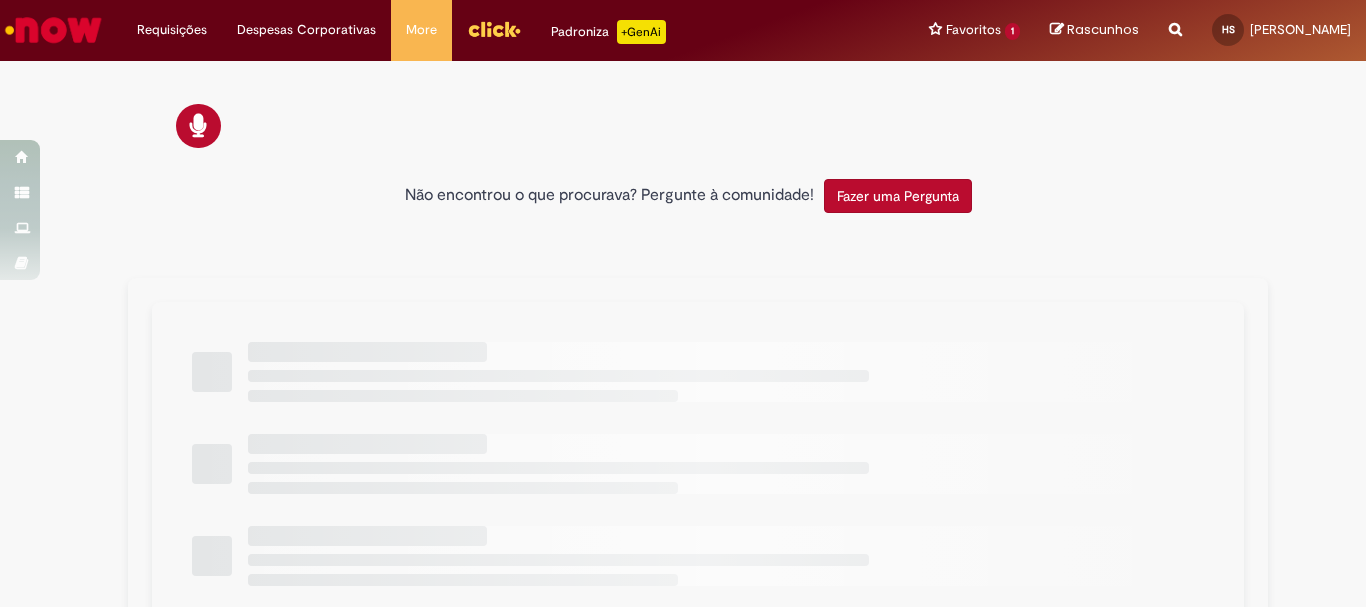 click at bounding box center [53, 30] 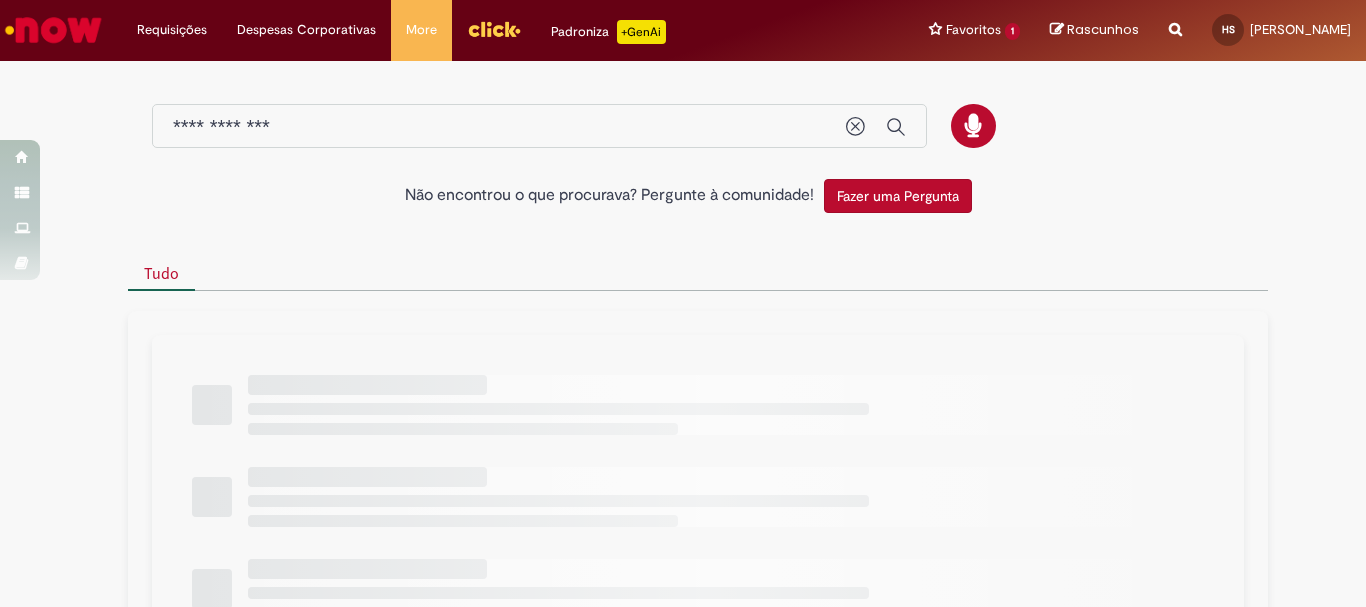type 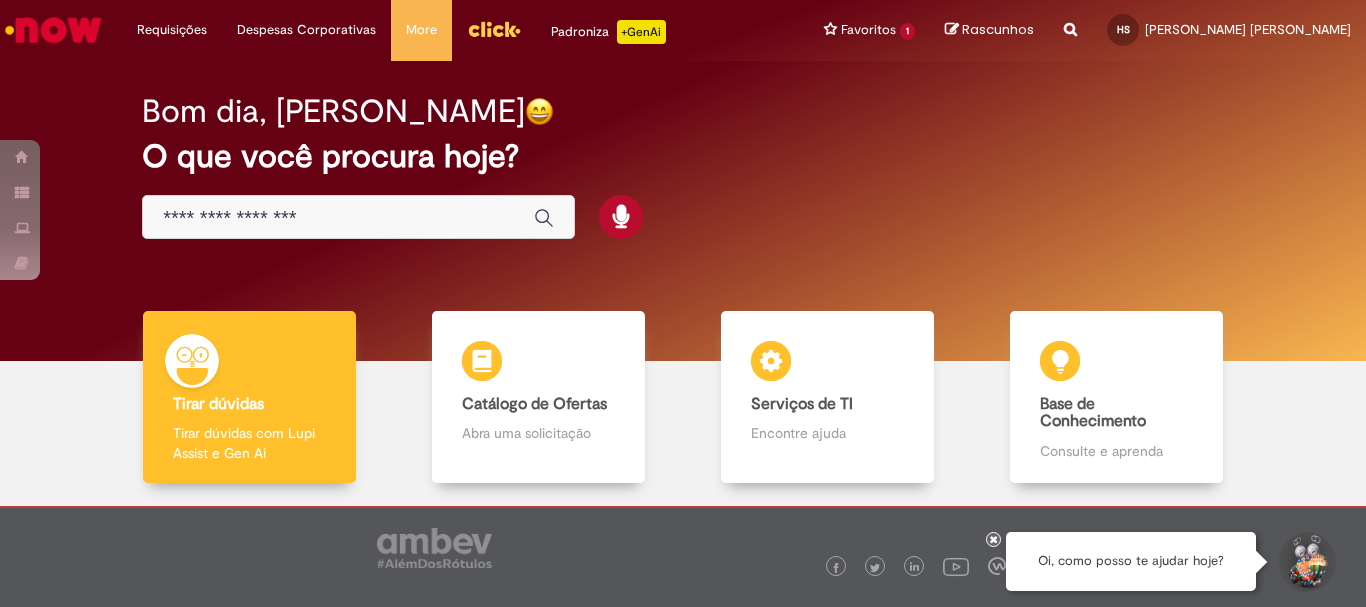 scroll, scrollTop: 0, scrollLeft: 0, axis: both 